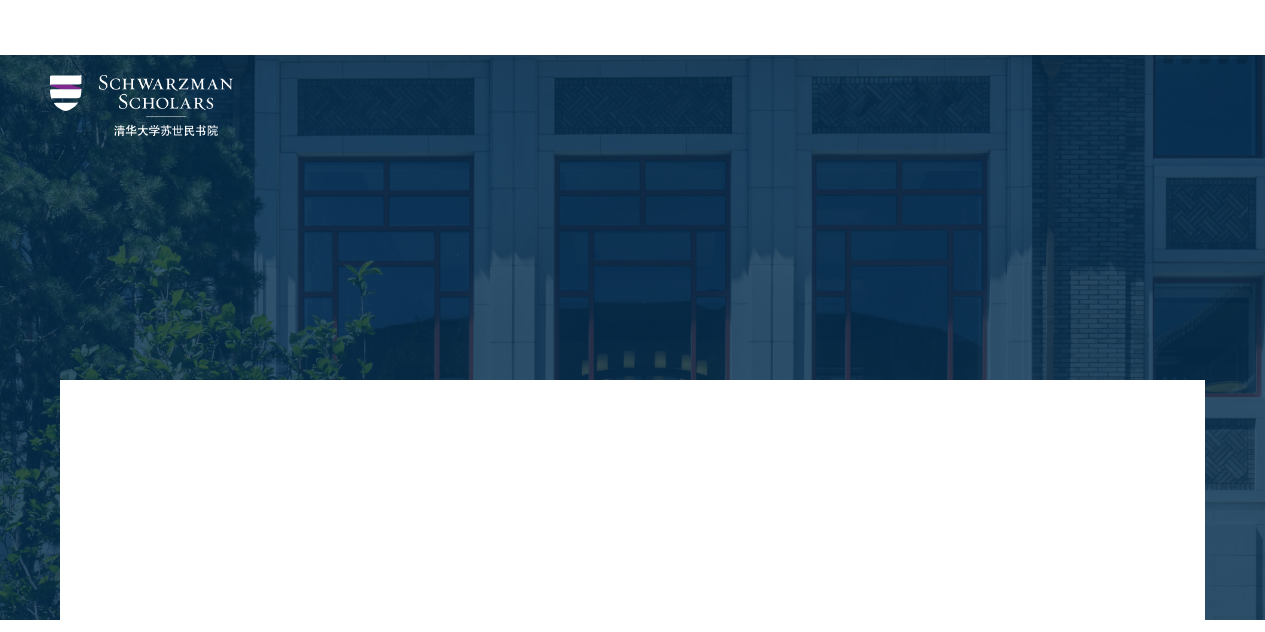 scroll, scrollTop: 603, scrollLeft: 0, axis: vertical 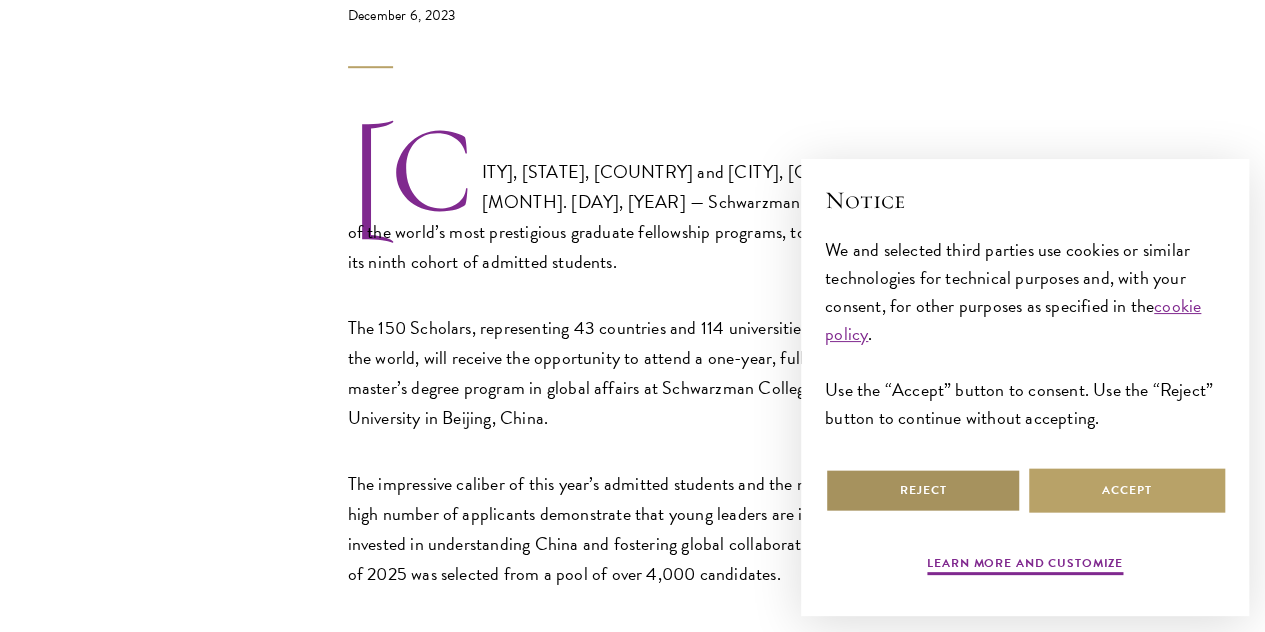 click on "Reject" at bounding box center [923, 490] 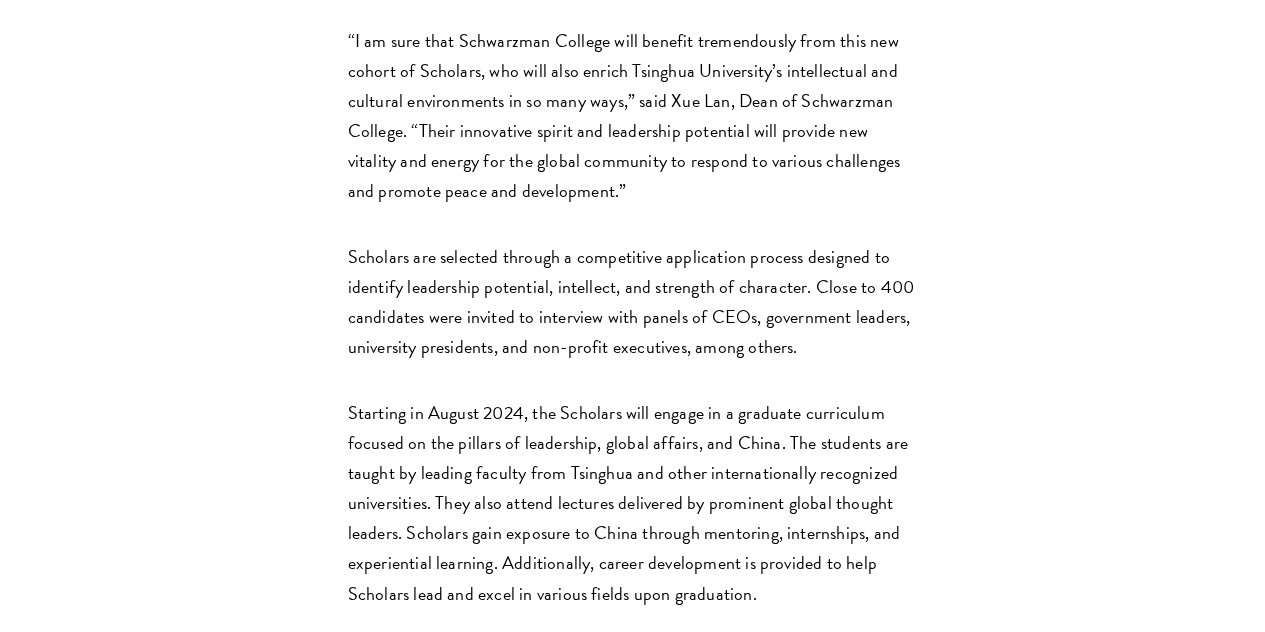 scroll, scrollTop: 2674, scrollLeft: 0, axis: vertical 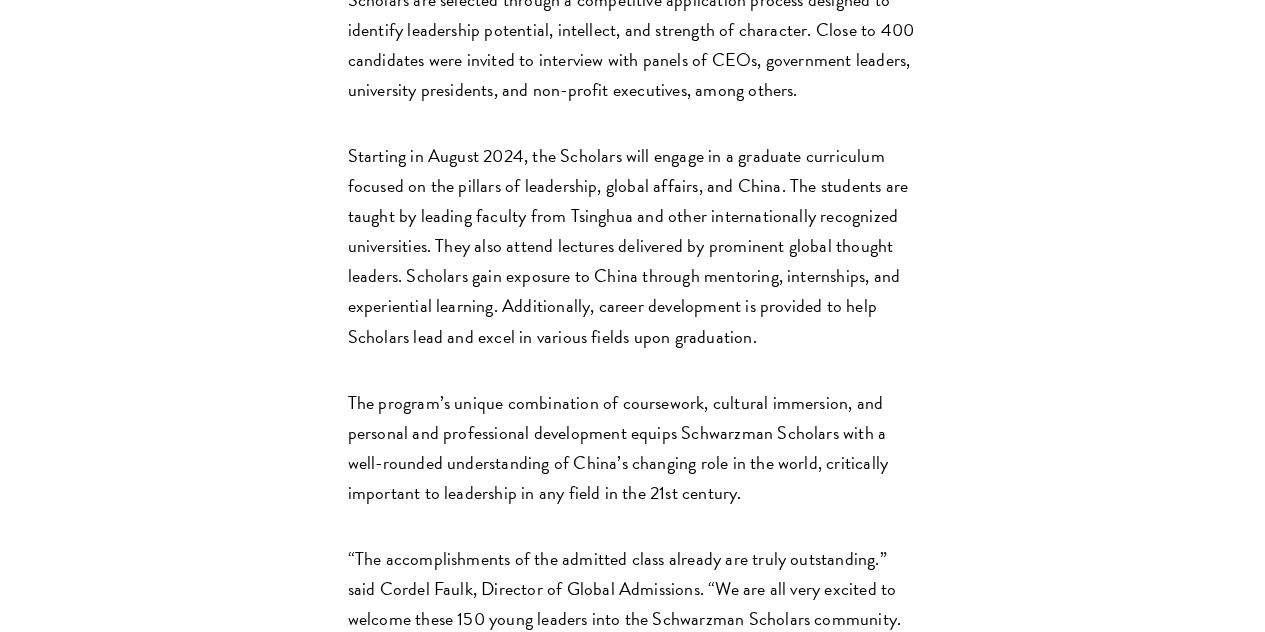 drag, startPoint x: 449, startPoint y: 128, endPoint x: 547, endPoint y: 327, distance: 221.822 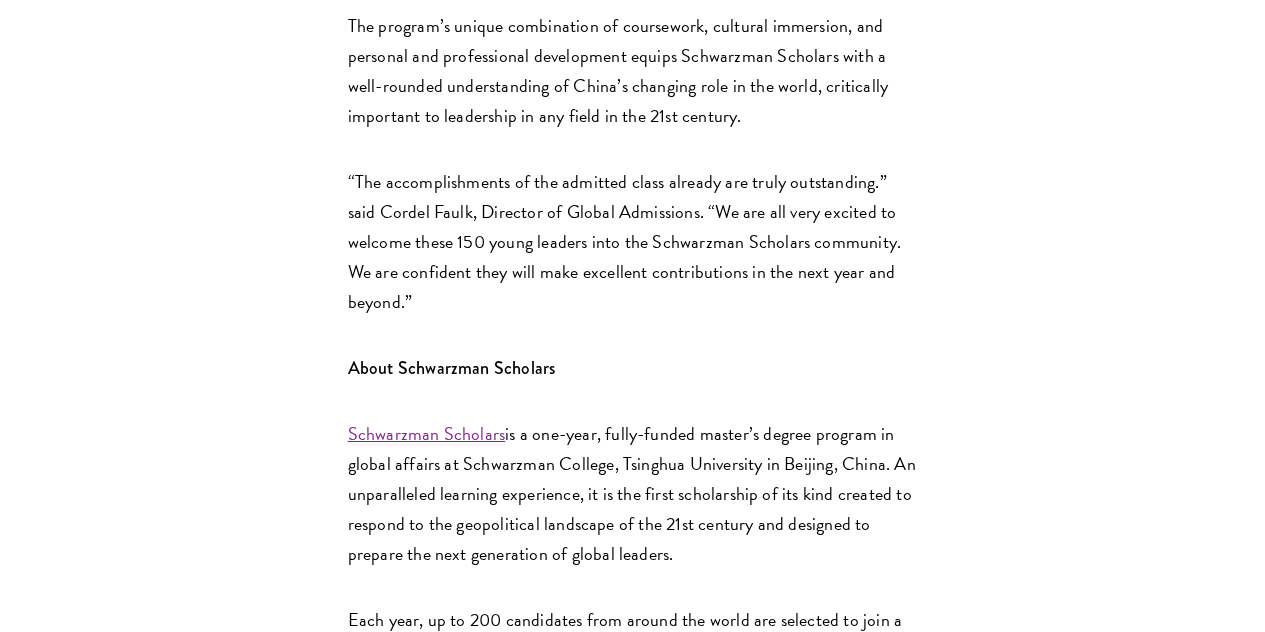 scroll, scrollTop: 3310, scrollLeft: 0, axis: vertical 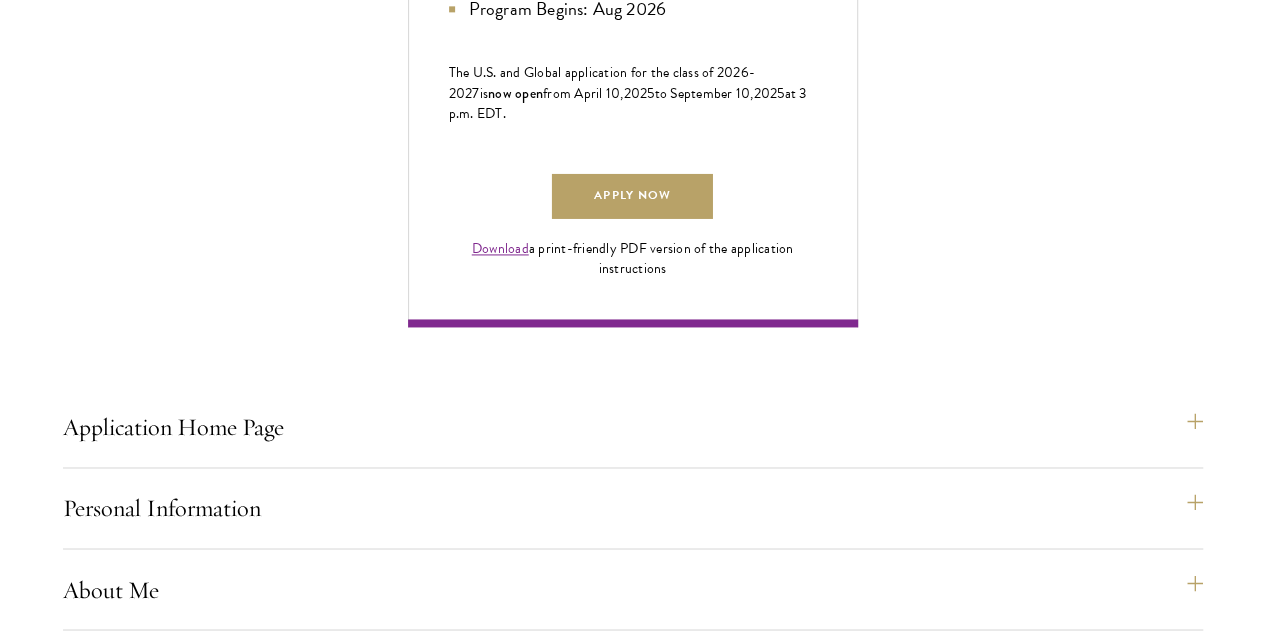 click on "Recommendations" at bounding box center (643, 1156) 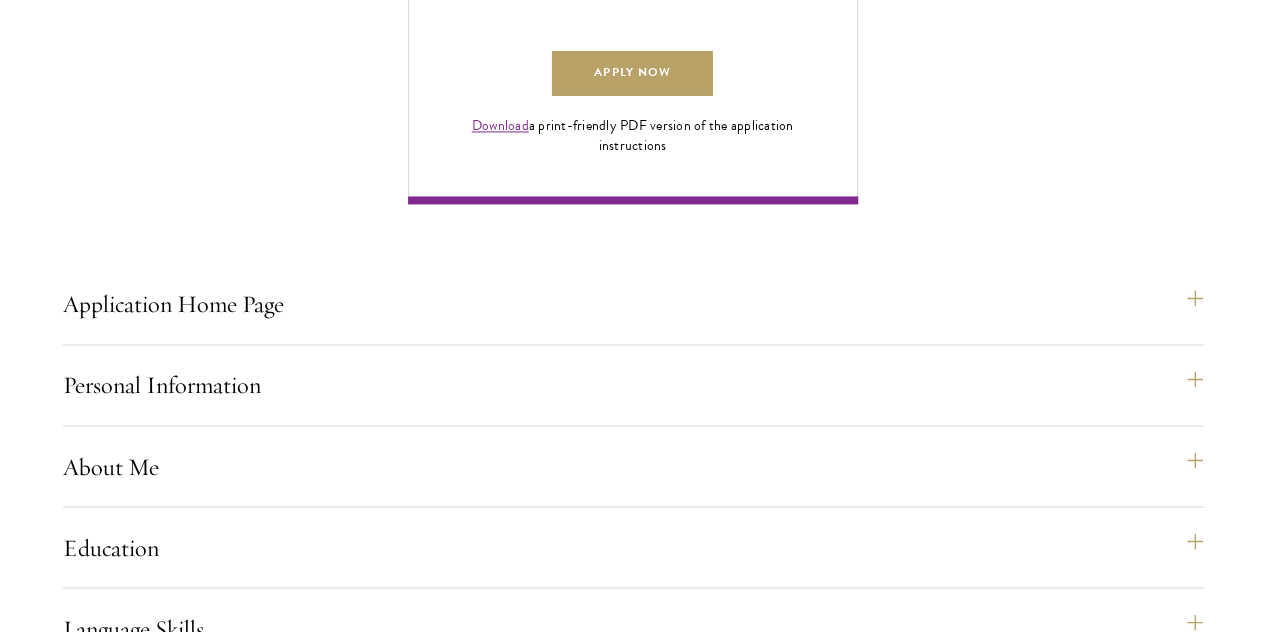 scroll, scrollTop: 1503, scrollLeft: 0, axis: vertical 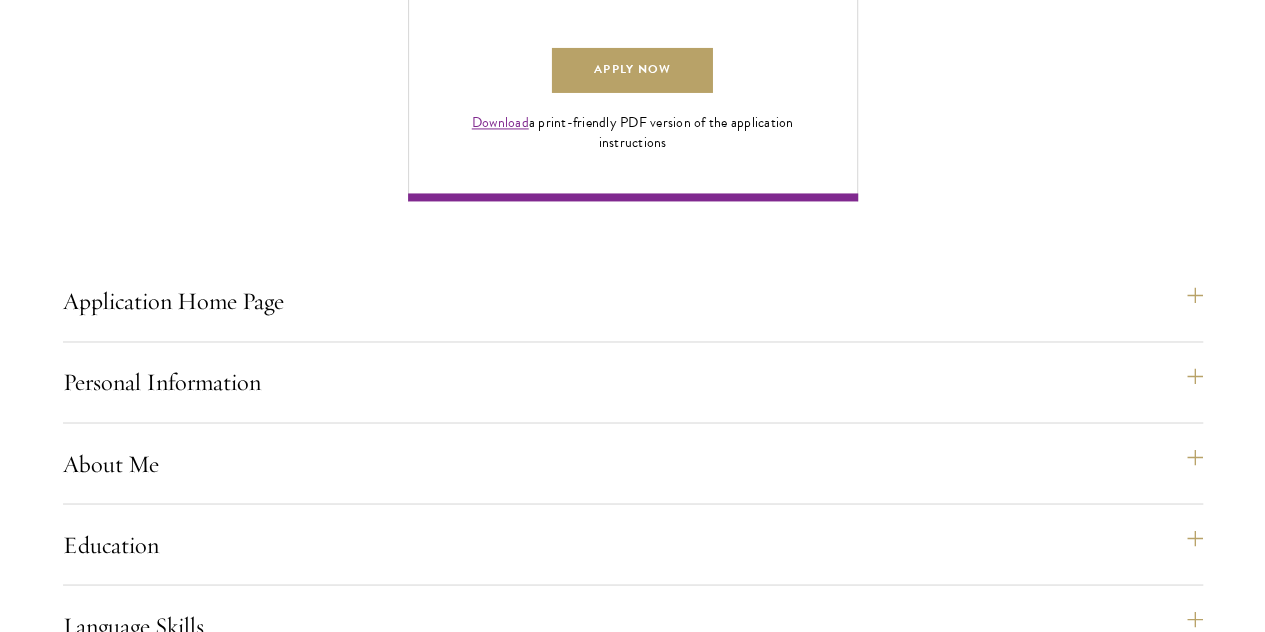 drag, startPoint x: 288, startPoint y: 420, endPoint x: 242, endPoint y: 216, distance: 209.12198 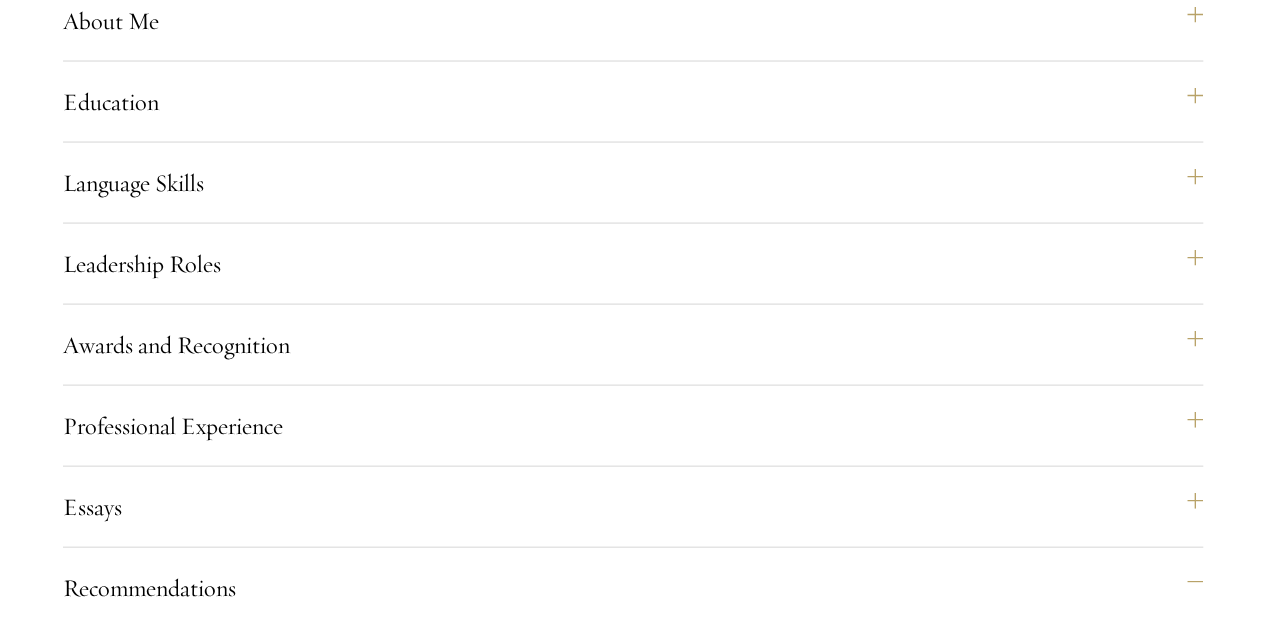 scroll, scrollTop: 1957, scrollLeft: 0, axis: vertical 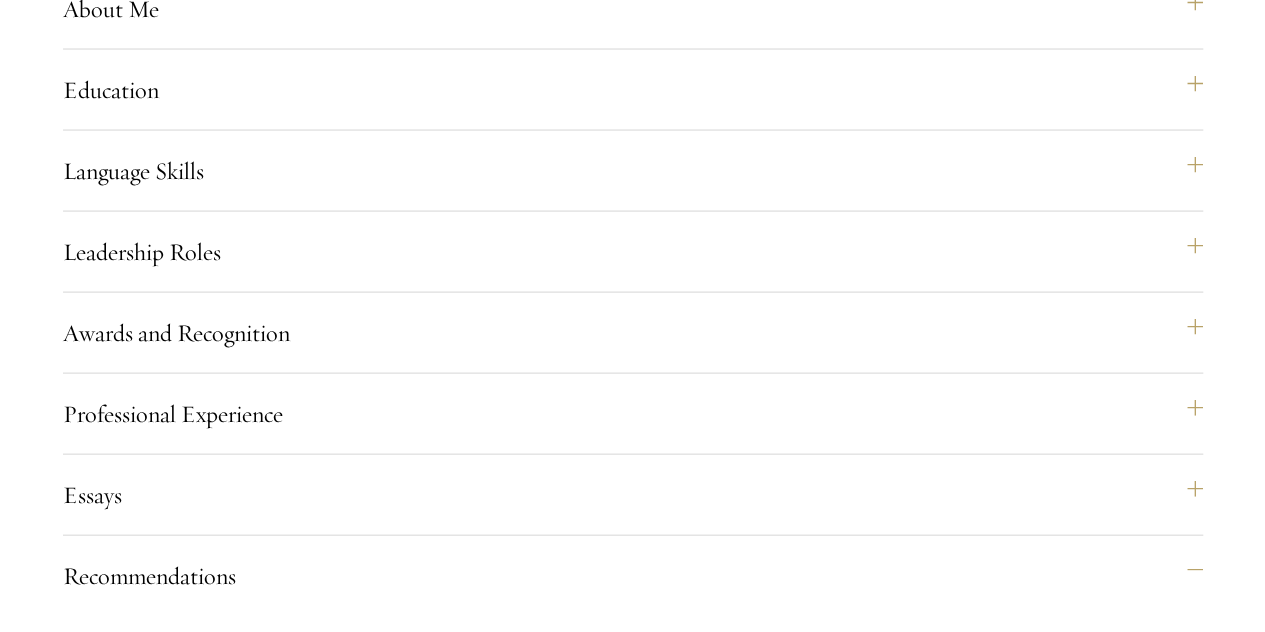 drag, startPoint x: 236, startPoint y: 177, endPoint x: 566, endPoint y: 346, distance: 370.75732 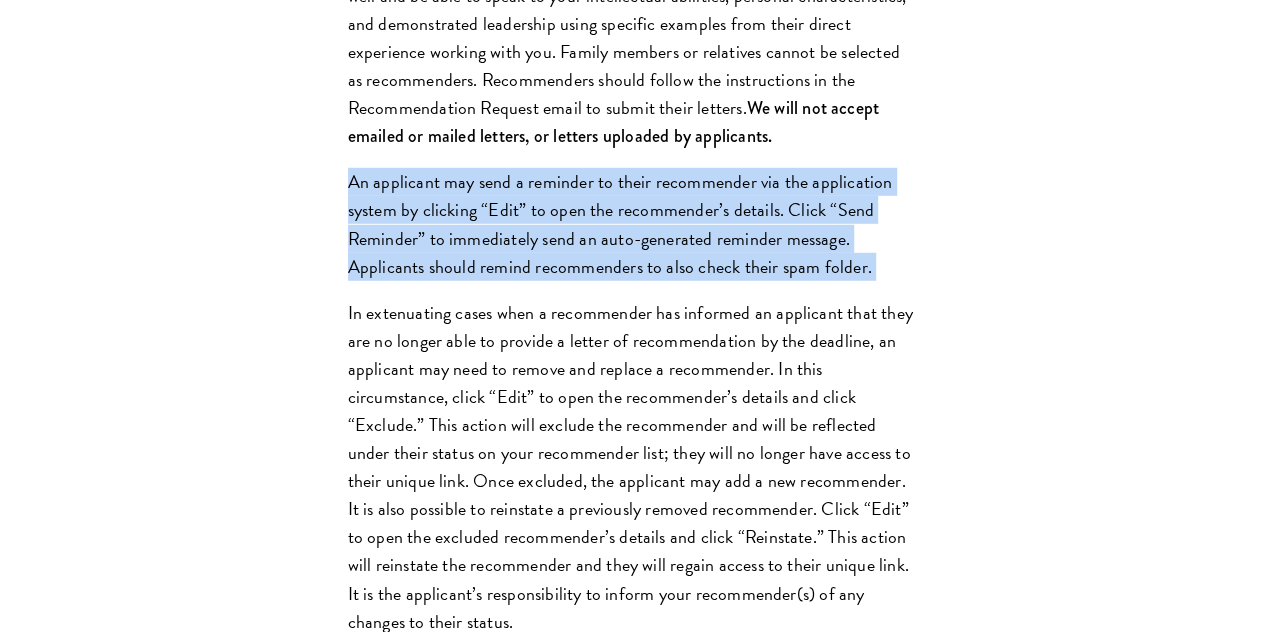scroll, scrollTop: 2792, scrollLeft: 0, axis: vertical 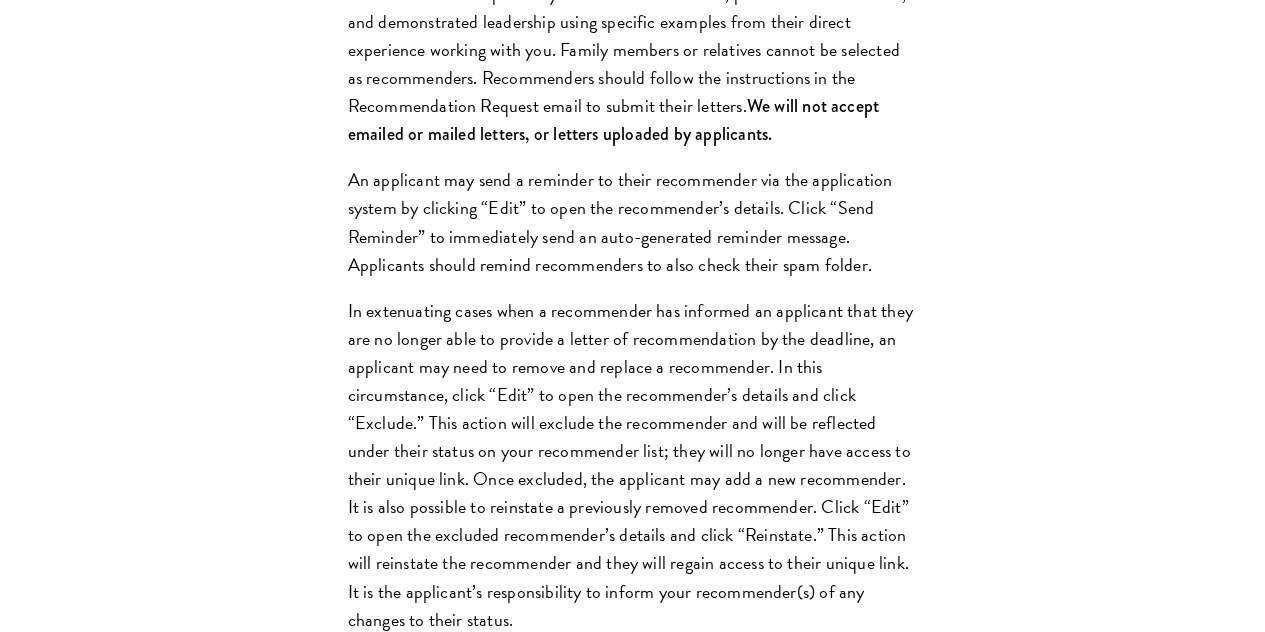 drag, startPoint x: 583, startPoint y: 431, endPoint x: 514, endPoint y: 223, distance: 219.14607 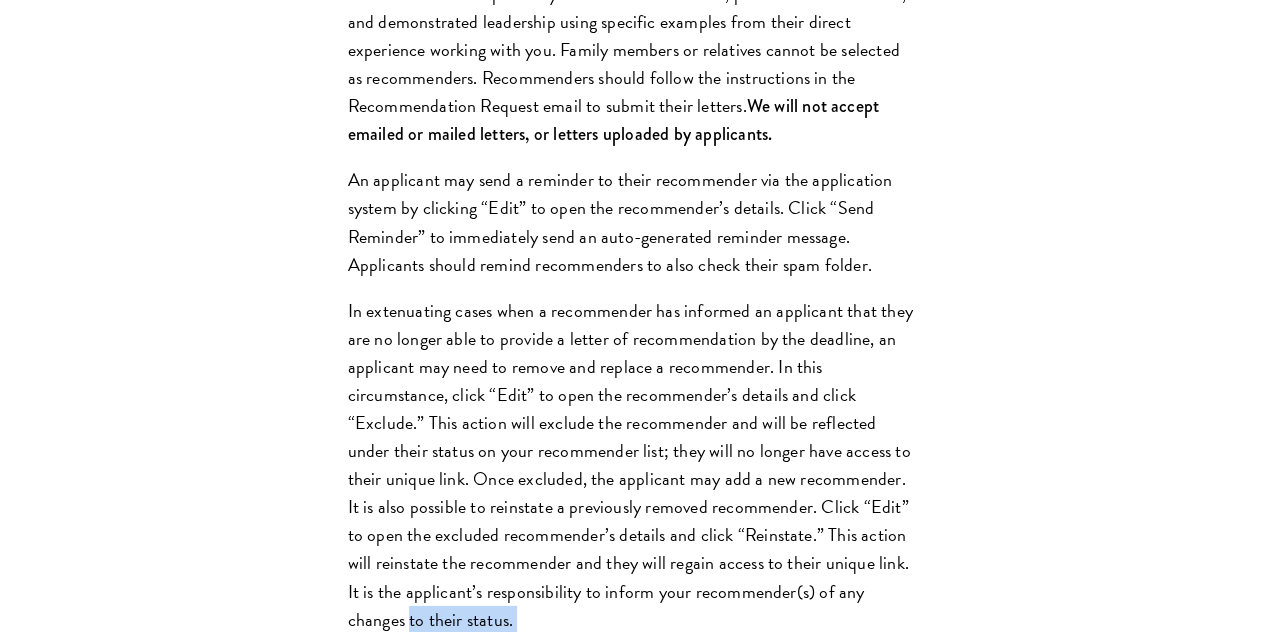 drag, startPoint x: 618, startPoint y: 475, endPoint x: 455, endPoint y: 25, distance: 478.61154 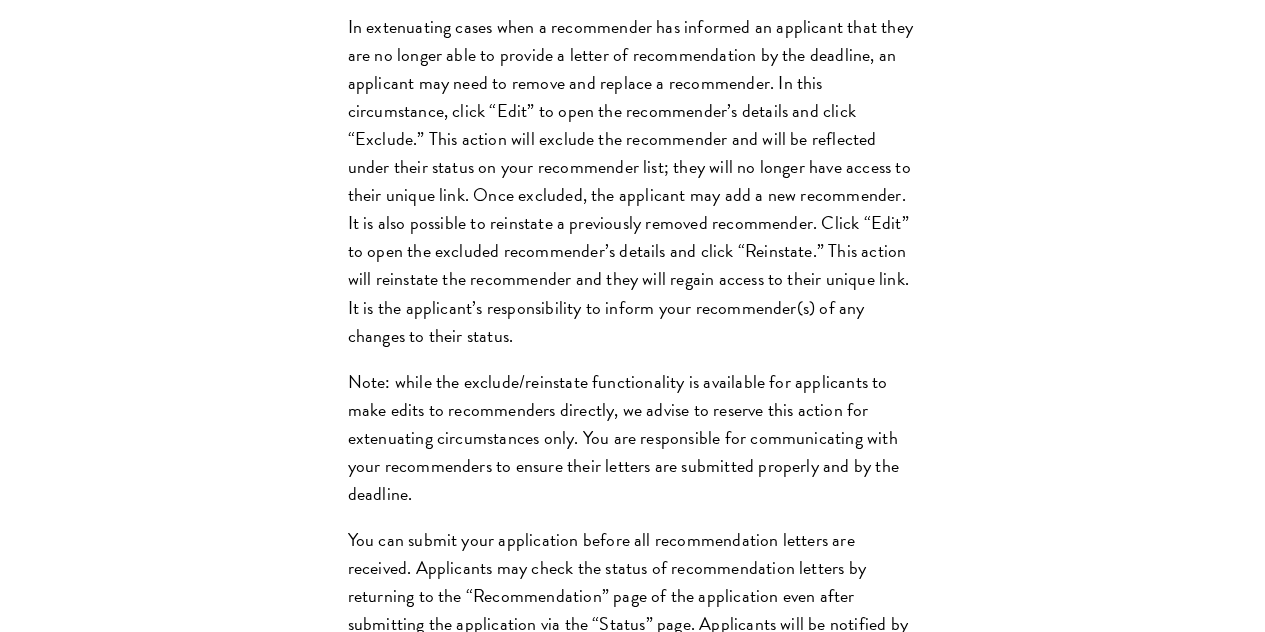 scroll, scrollTop: 3083, scrollLeft: 0, axis: vertical 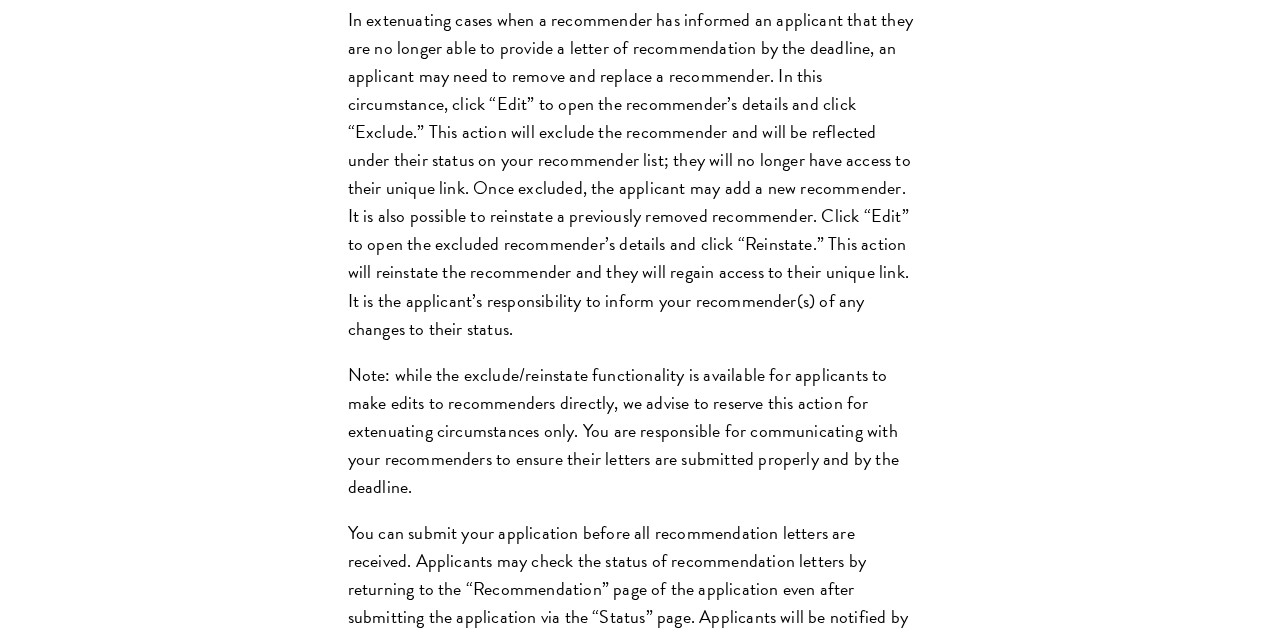 click on "Disciplinary Action" at bounding box center (643, 1285) 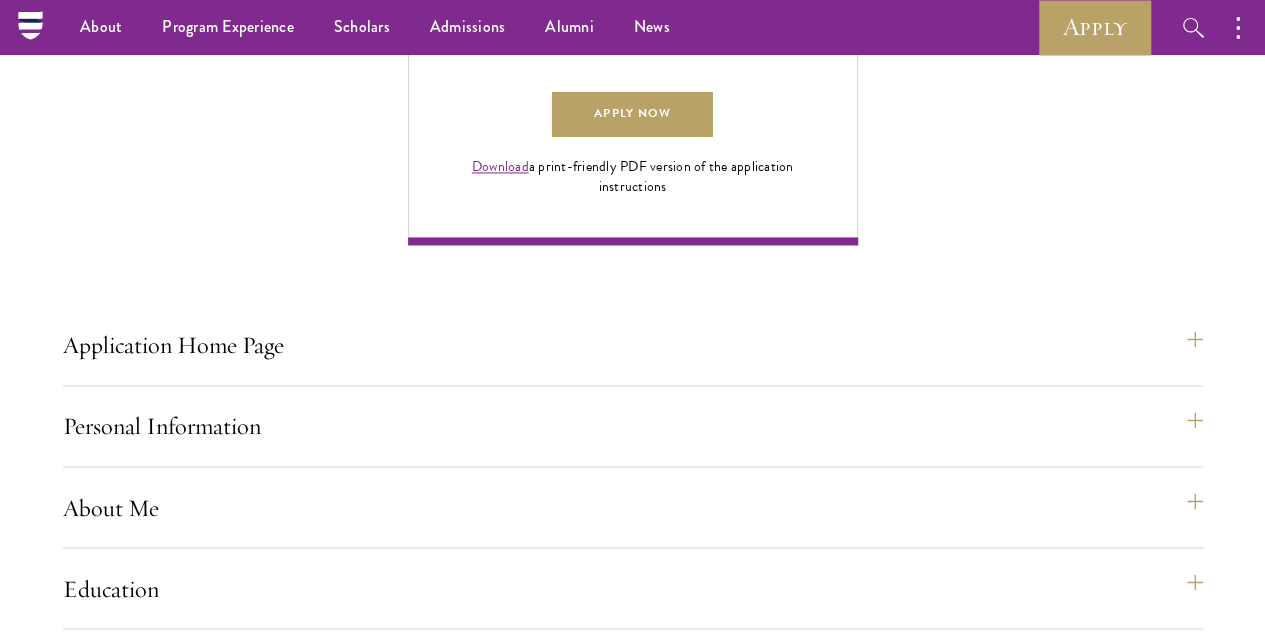 scroll, scrollTop: 1456, scrollLeft: 0, axis: vertical 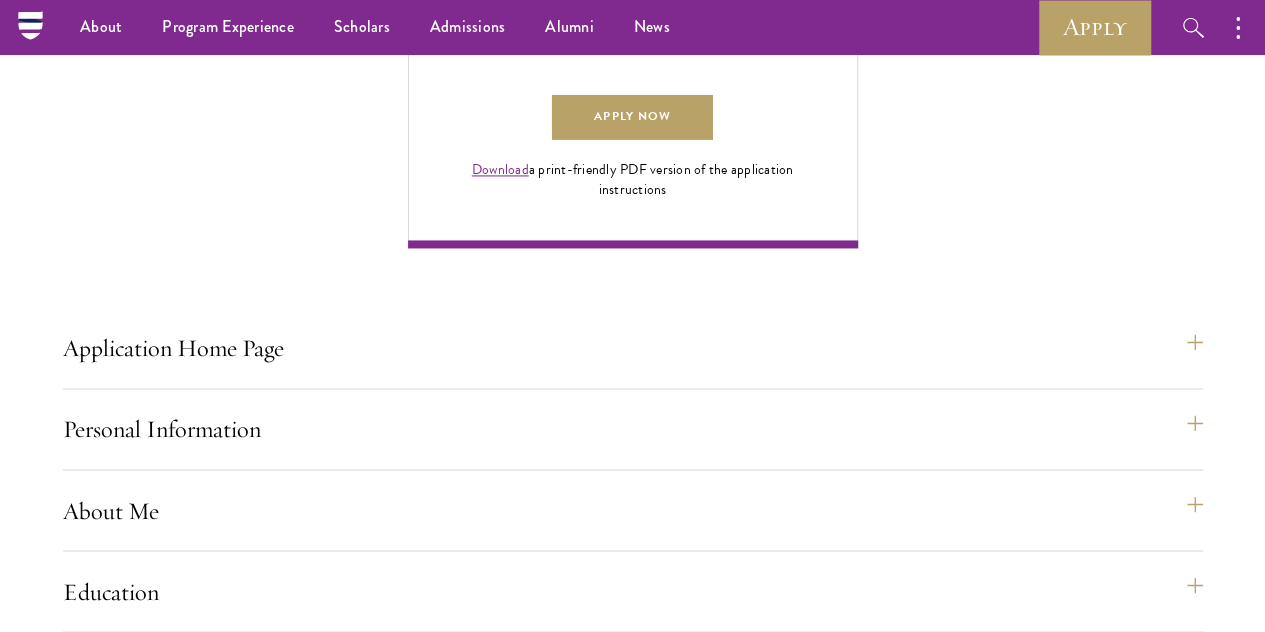drag, startPoint x: 319, startPoint y: 191, endPoint x: 439, endPoint y: 278, distance: 148.21944 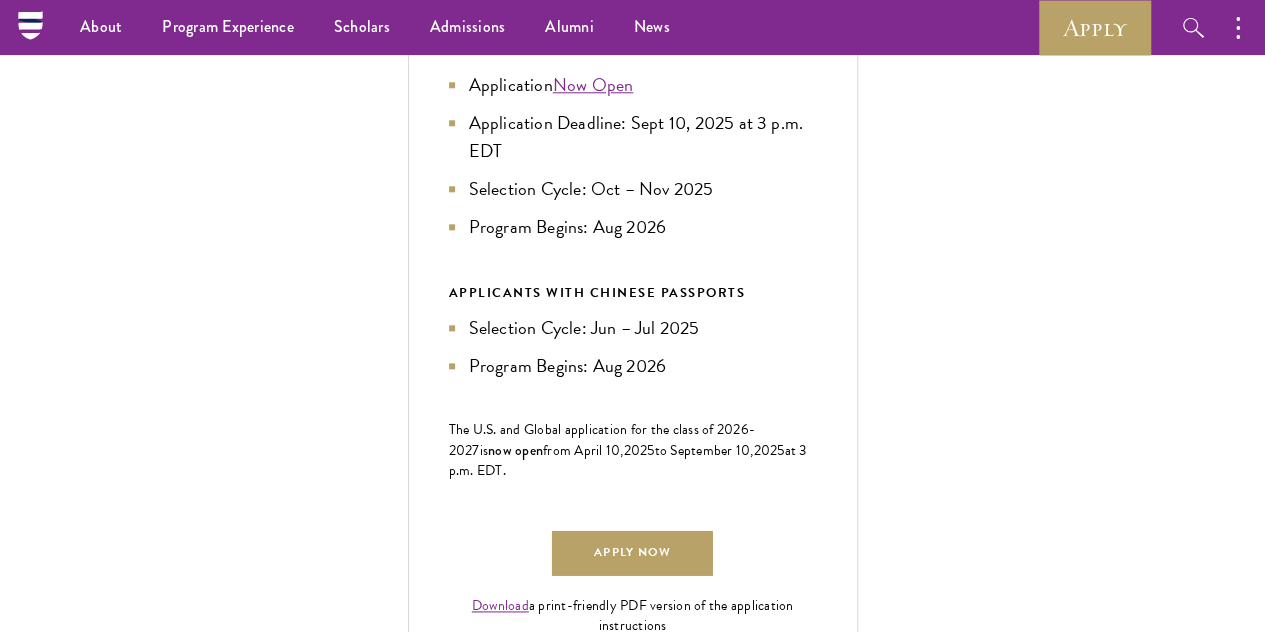 scroll, scrollTop: 1019, scrollLeft: 0, axis: vertical 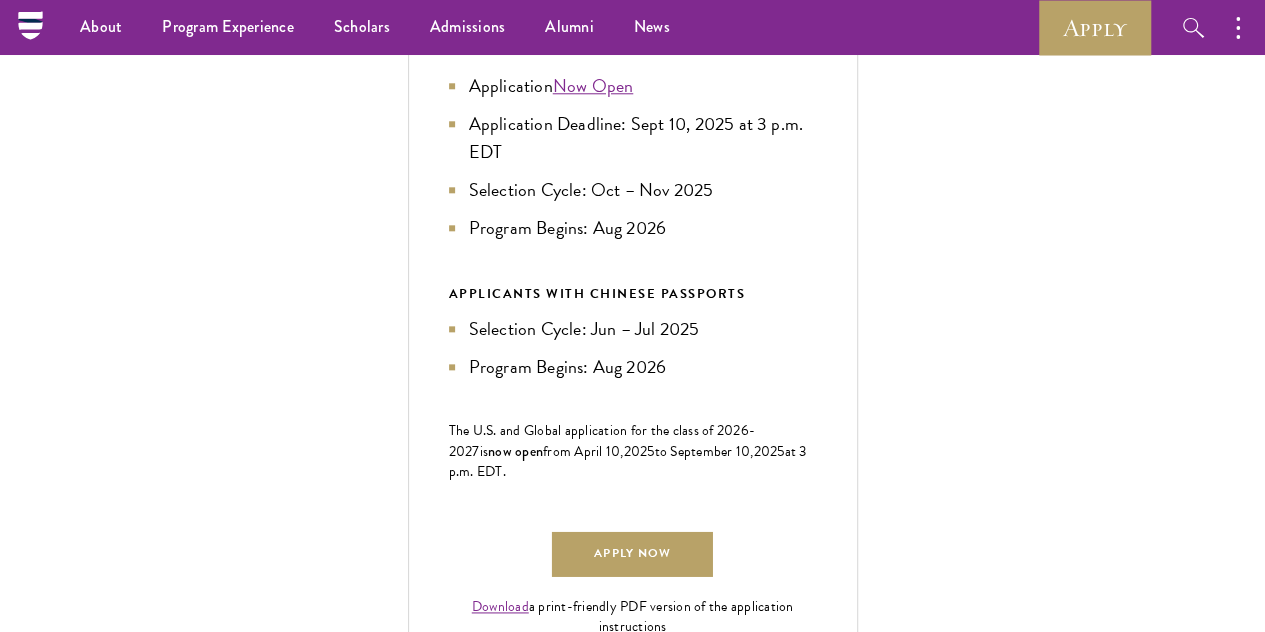 click on "Essays" at bounding box center (643, 1433) 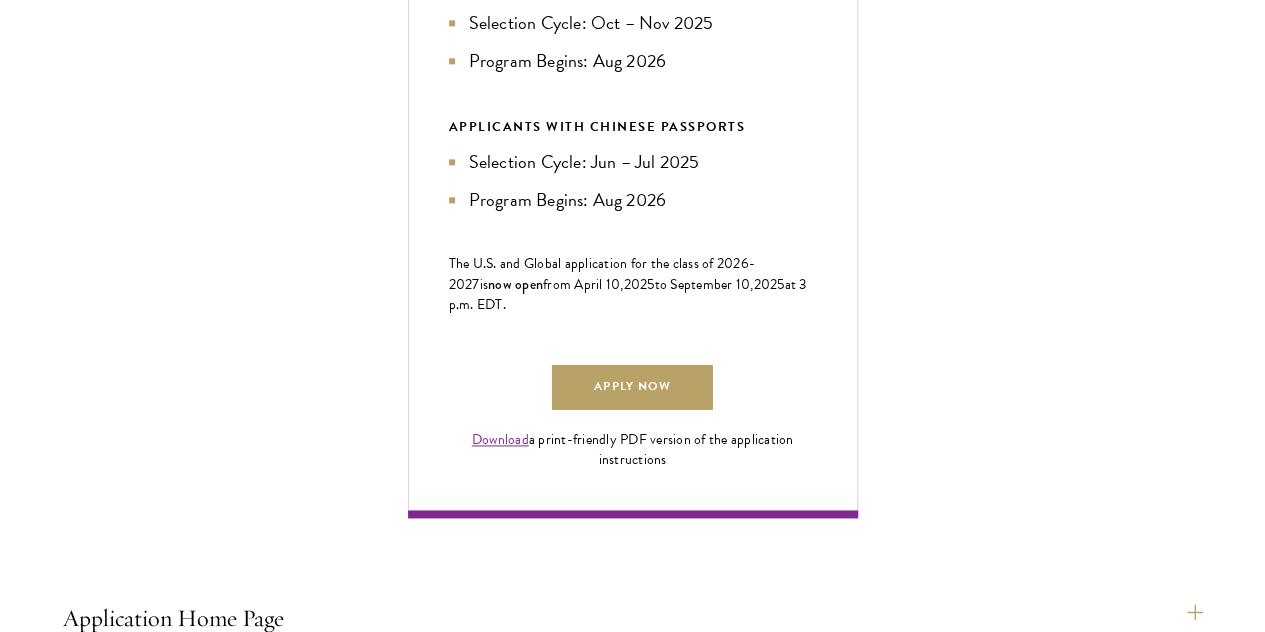scroll, scrollTop: 1191, scrollLeft: 0, axis: vertical 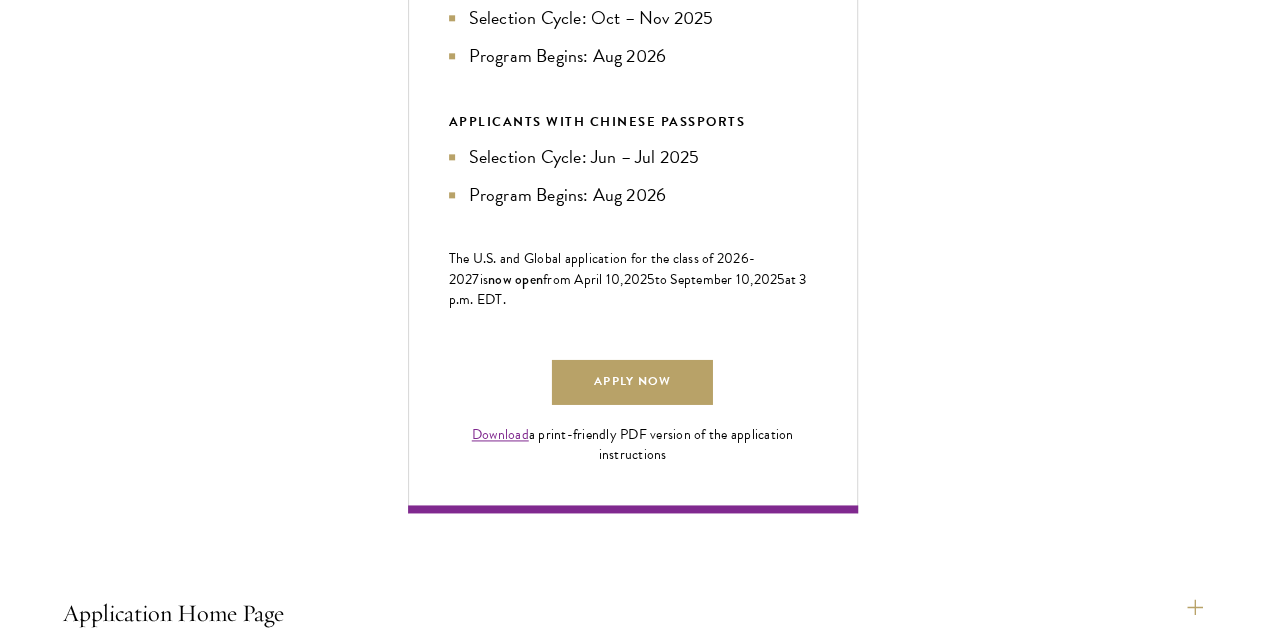 click on "Professional Experience" at bounding box center [643, 1180] 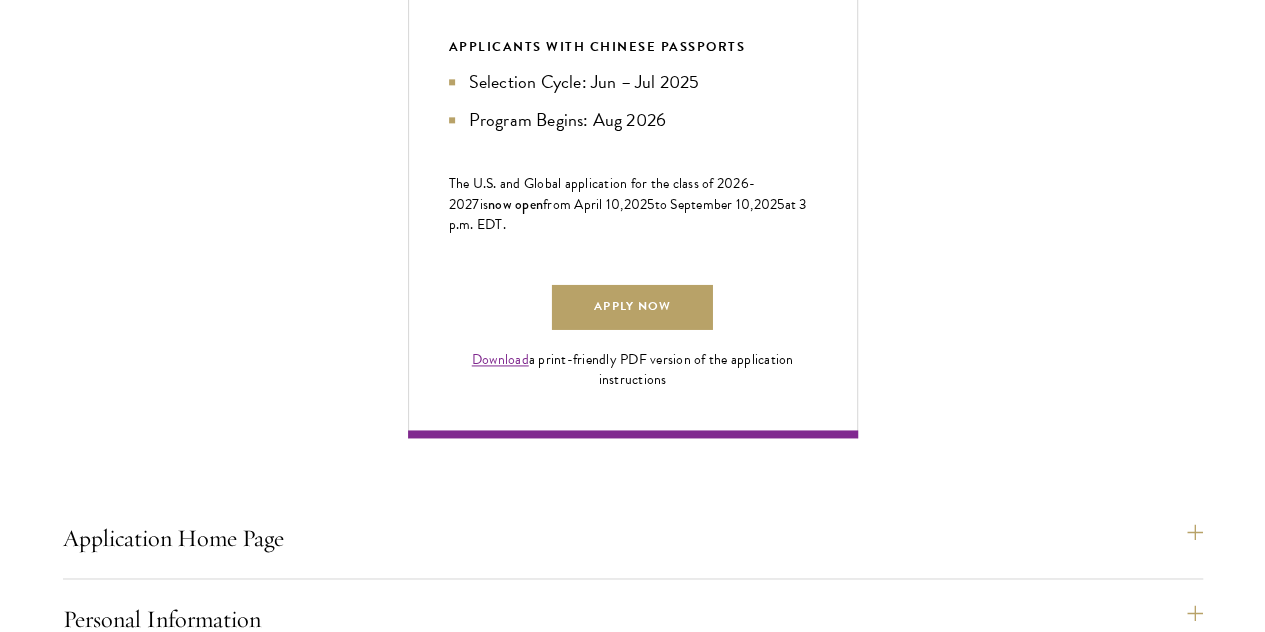 scroll, scrollTop: 1267, scrollLeft: 0, axis: vertical 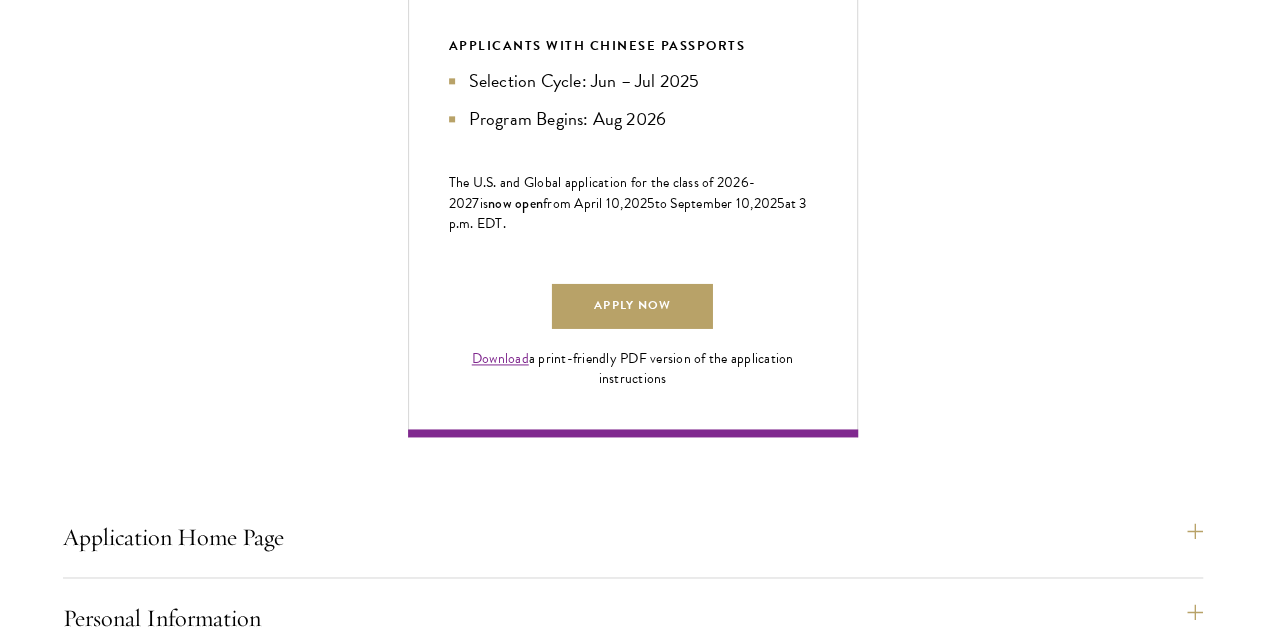 drag, startPoint x: 254, startPoint y: 207, endPoint x: 392, endPoint y: 333, distance: 186.86894 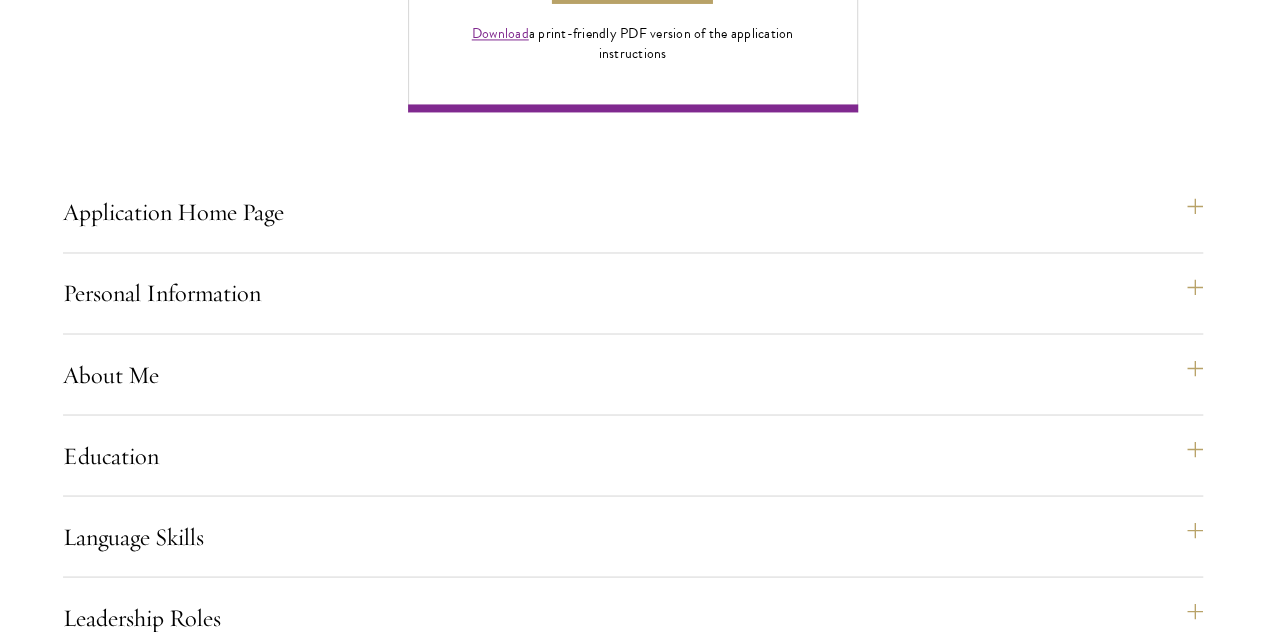 drag, startPoint x: 406, startPoint y: 464, endPoint x: 350, endPoint y: 178, distance: 291.43094 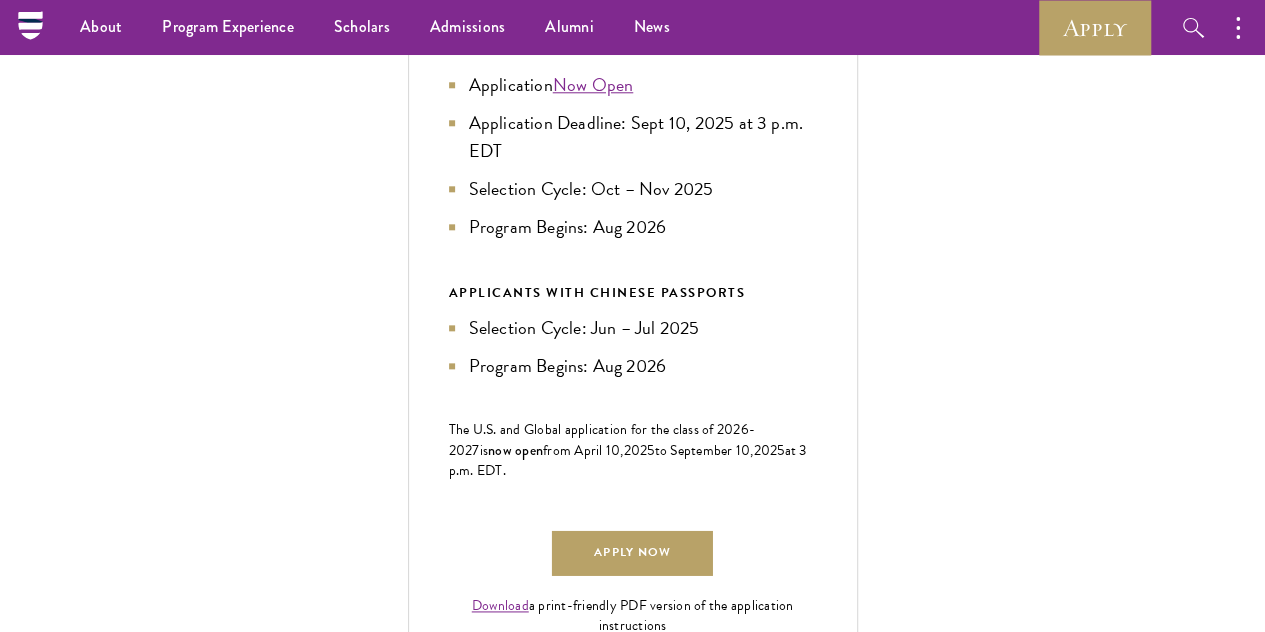 scroll, scrollTop: 988, scrollLeft: 0, axis: vertical 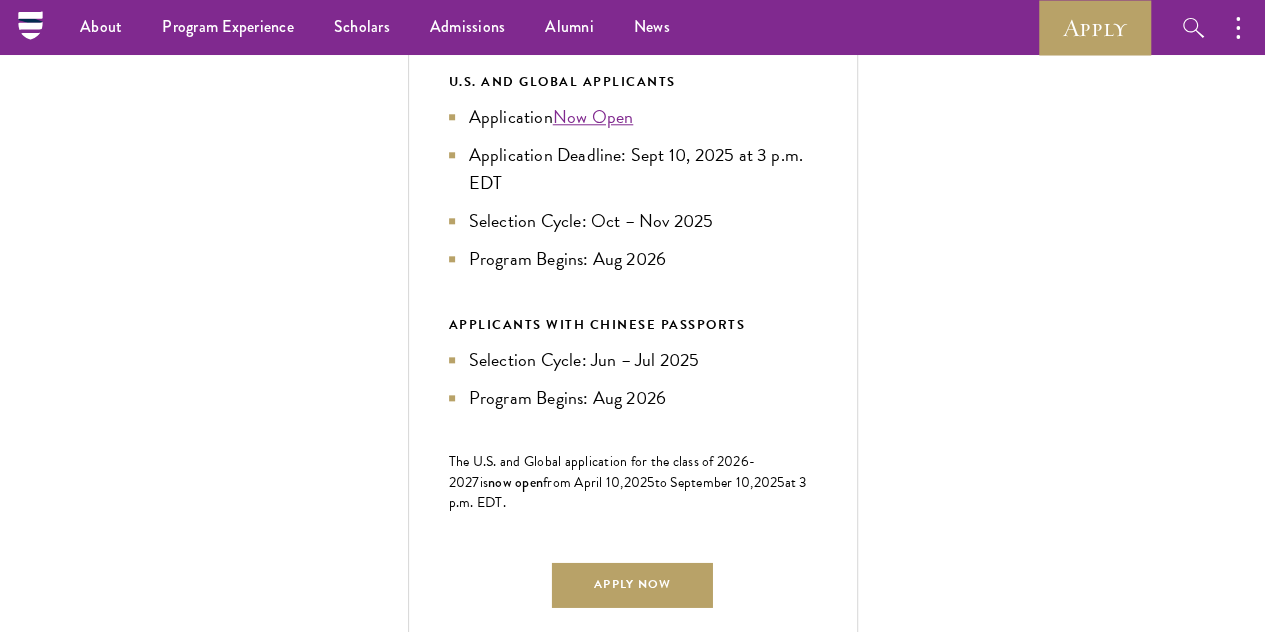 click on "Leadership Roles
This section is an opportunity to showcase up to five leadership roles that illustrate your demonstrated leadership experience to the selection committee. Each item should provide insight into your leadership trajectory and experience. For each entry, include a concise explanation of why the role is significant to your leadership profile, as well as your distinct contribution, outcome, or initiative. These activities will be displayed in order by the most recent start date." at bounding box center (633, 1229) 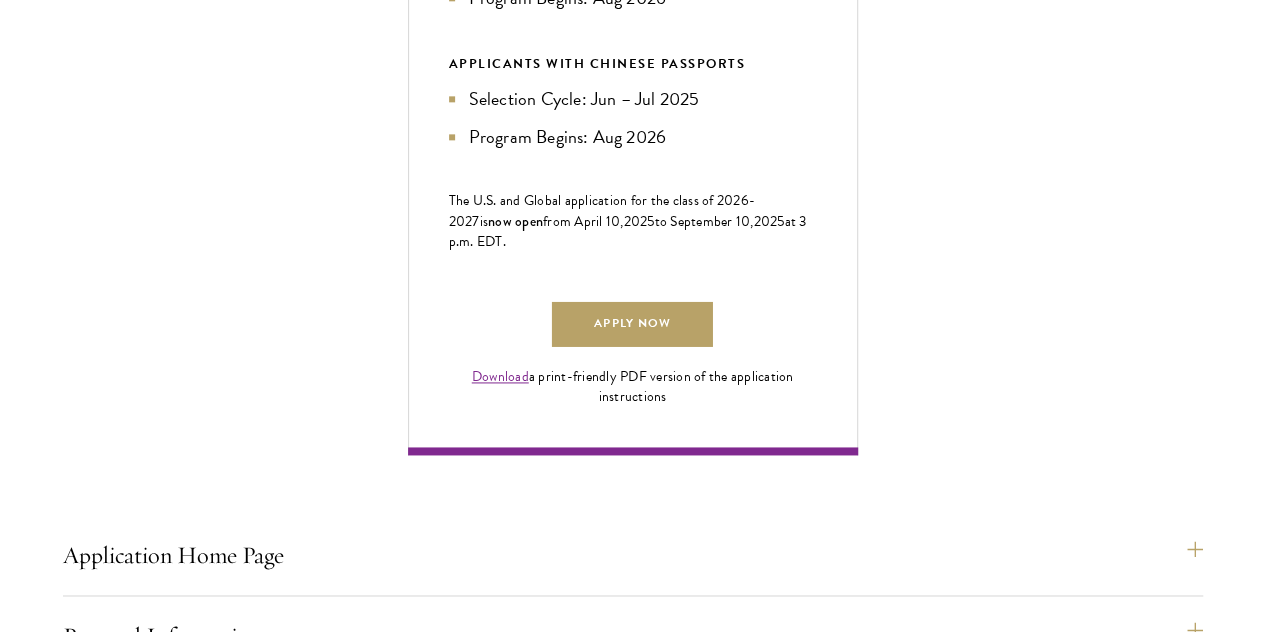 scroll, scrollTop: 1250, scrollLeft: 0, axis: vertical 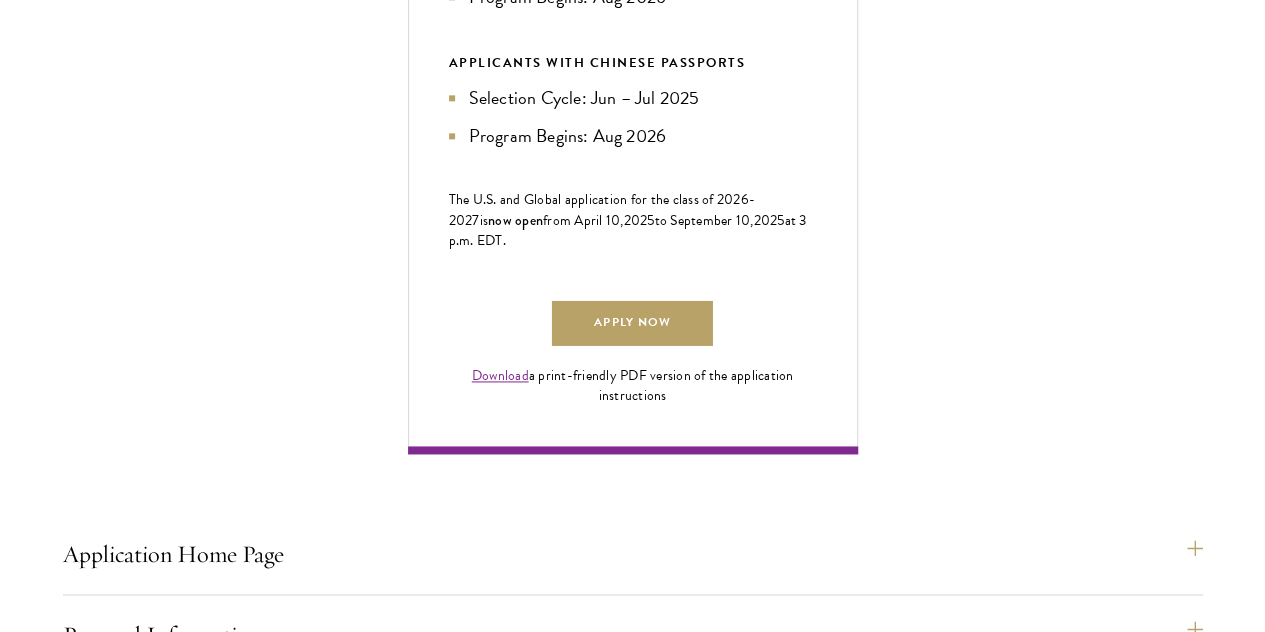 type 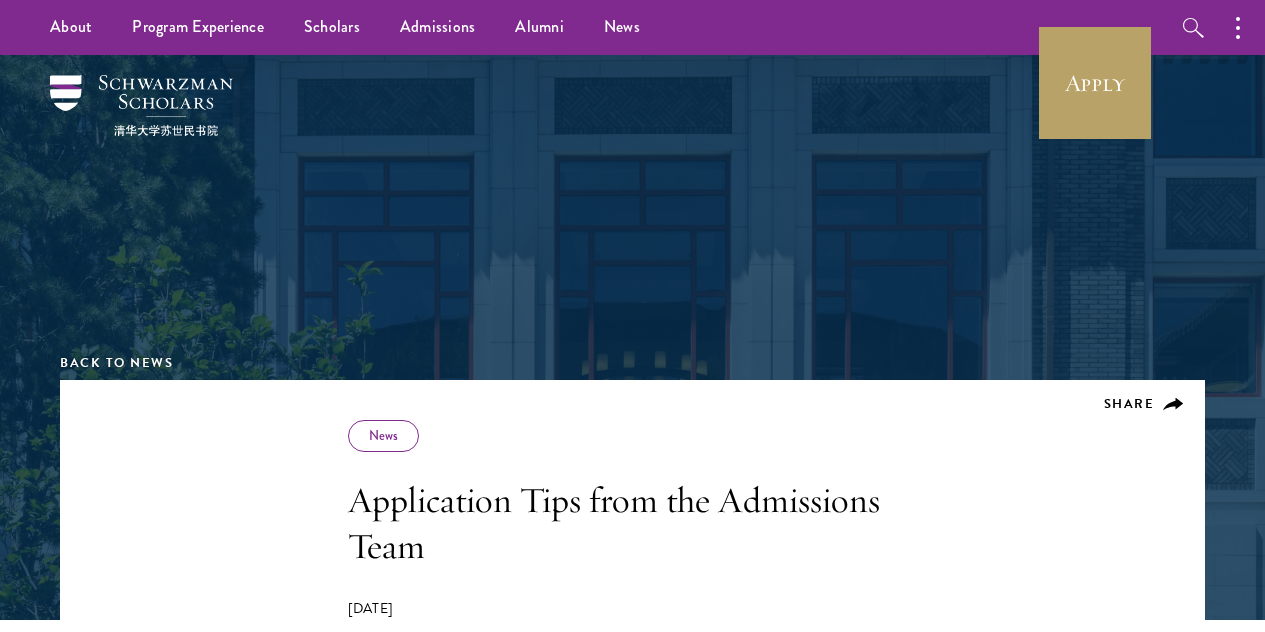 scroll, scrollTop: 0, scrollLeft: 0, axis: both 